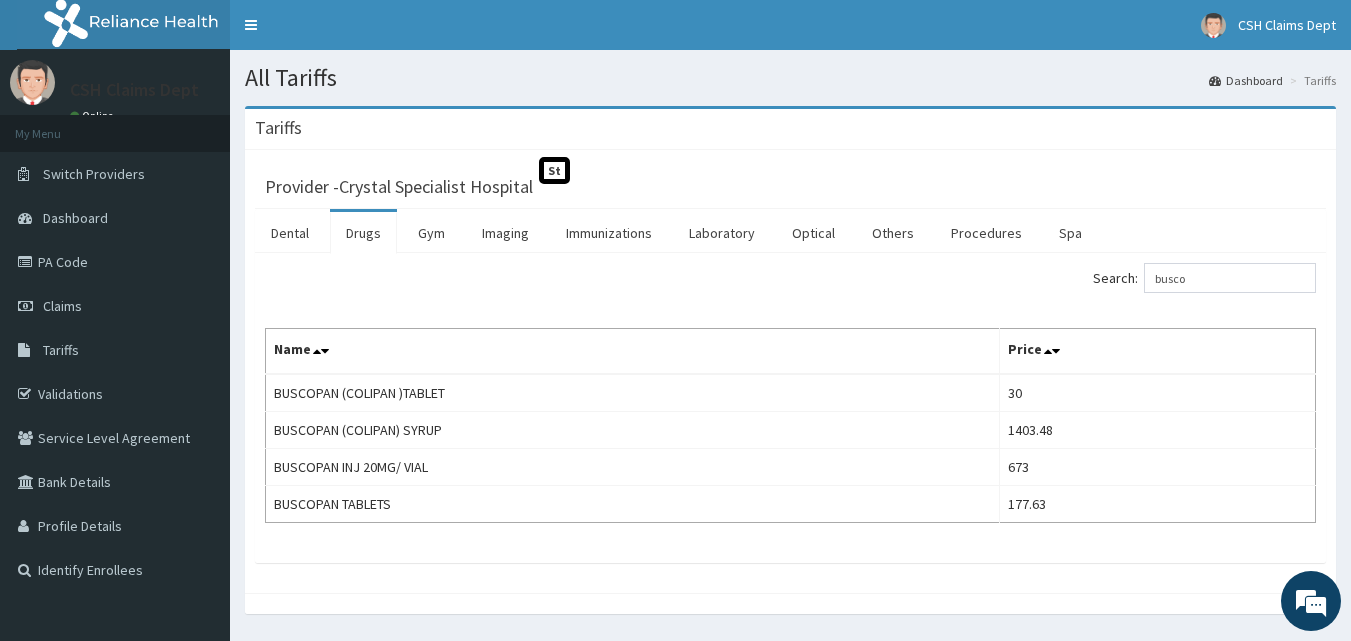 scroll, scrollTop: 0, scrollLeft: 0, axis: both 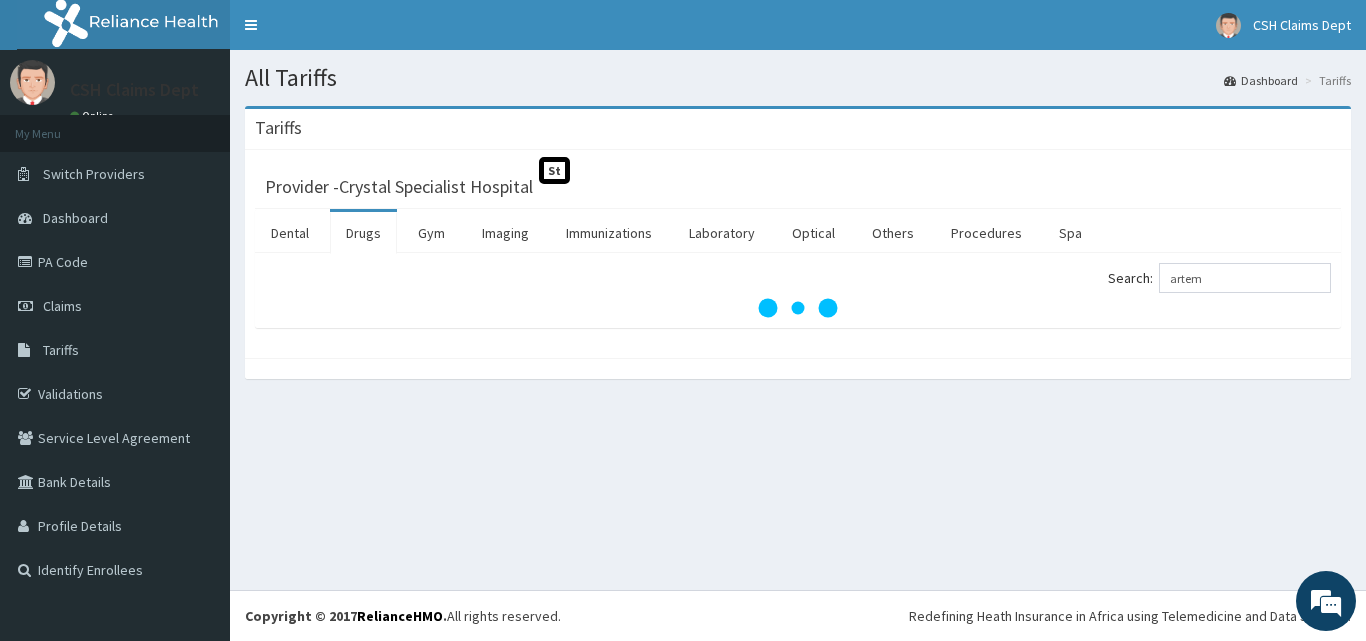 type on "artem" 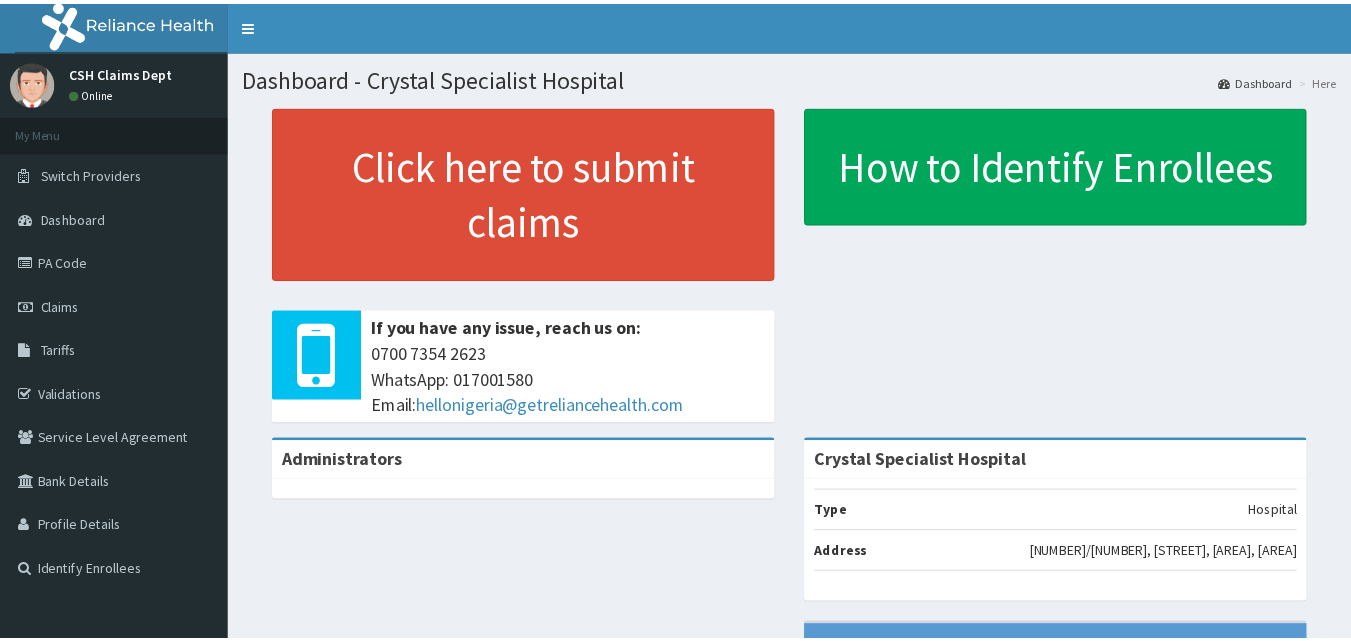 scroll, scrollTop: 0, scrollLeft: 0, axis: both 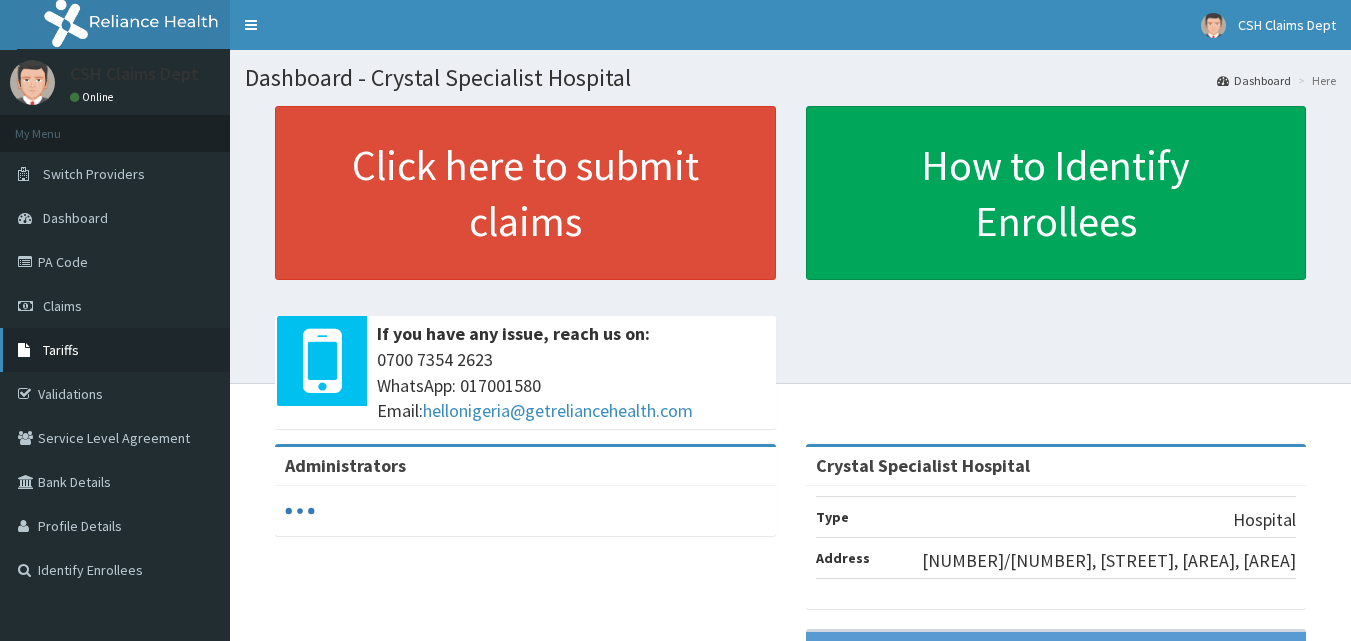 click on "Tariffs" at bounding box center [61, 350] 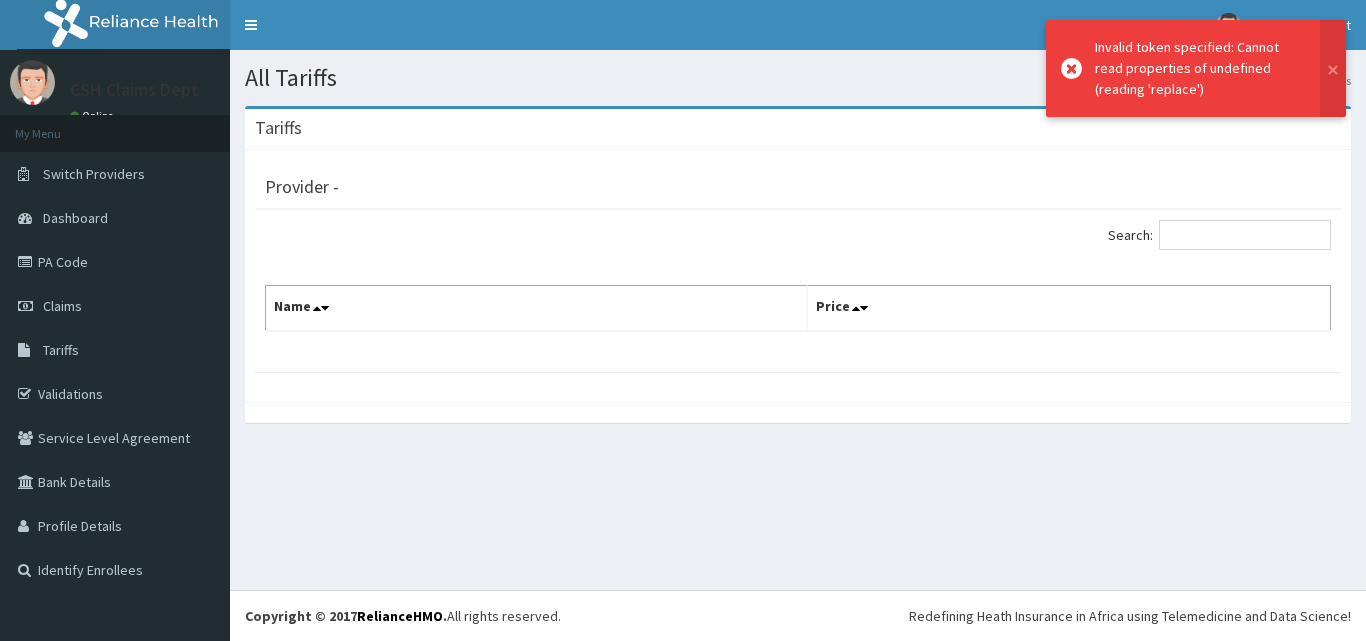 scroll, scrollTop: 0, scrollLeft: 0, axis: both 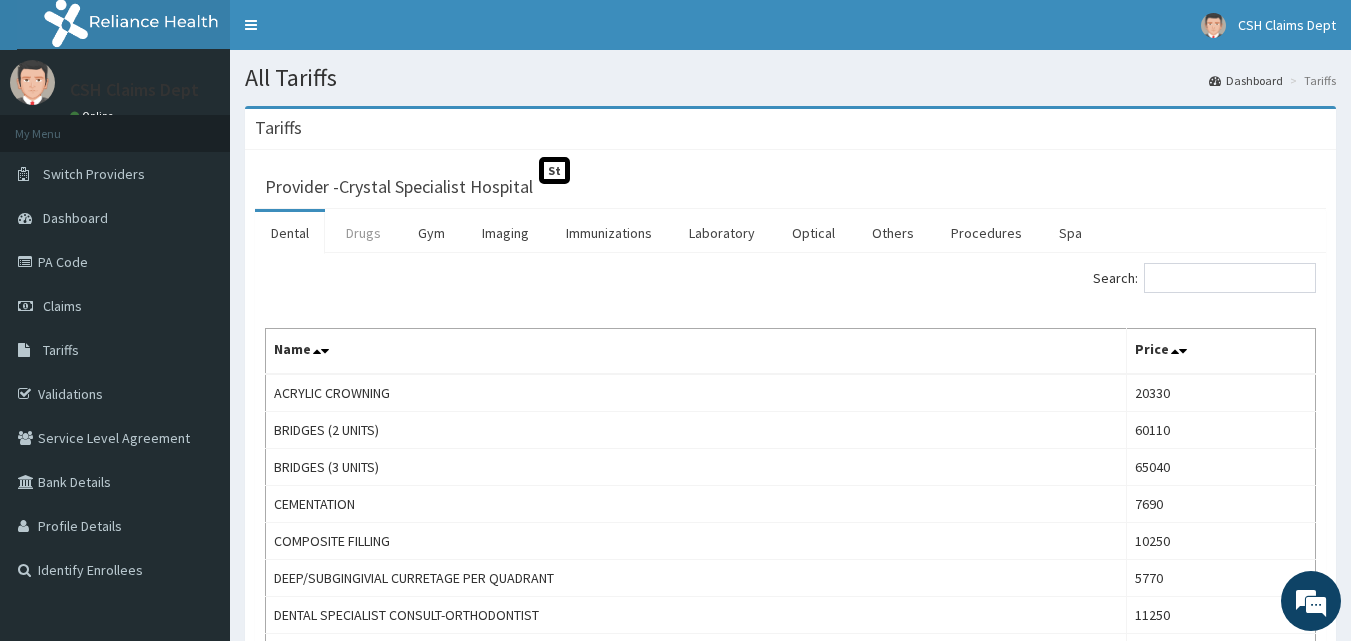 click on "Drugs" at bounding box center [363, 233] 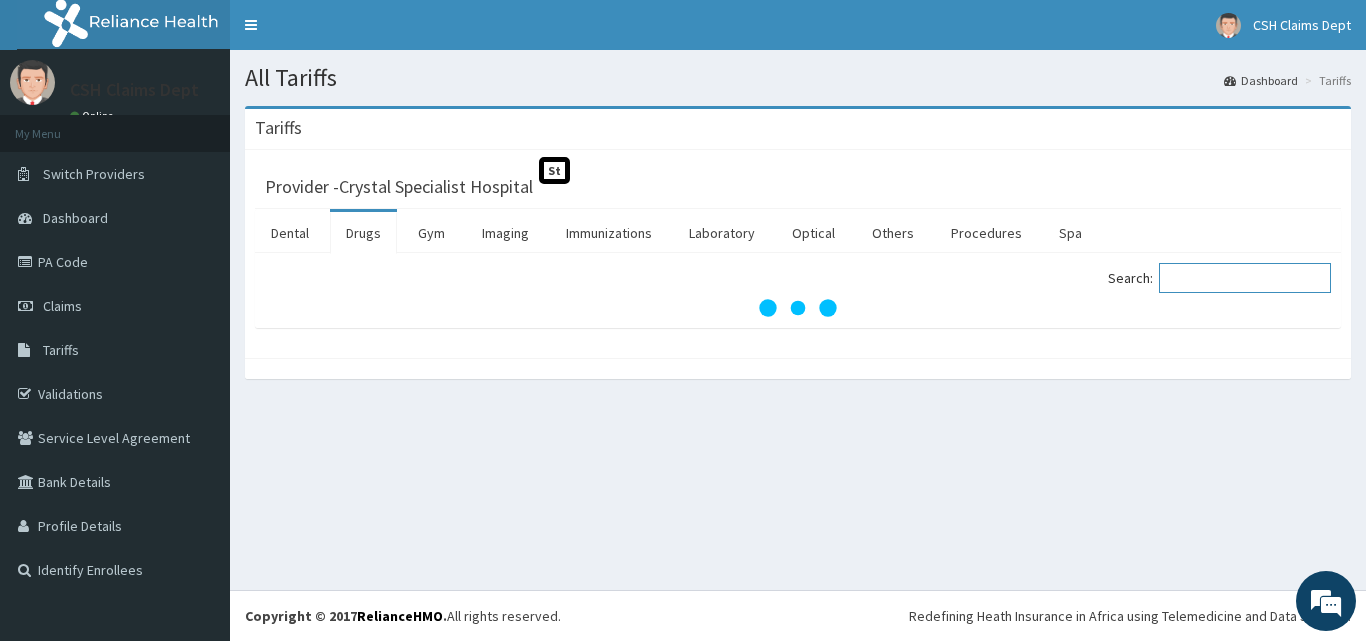 click on "Search:" at bounding box center (1245, 278) 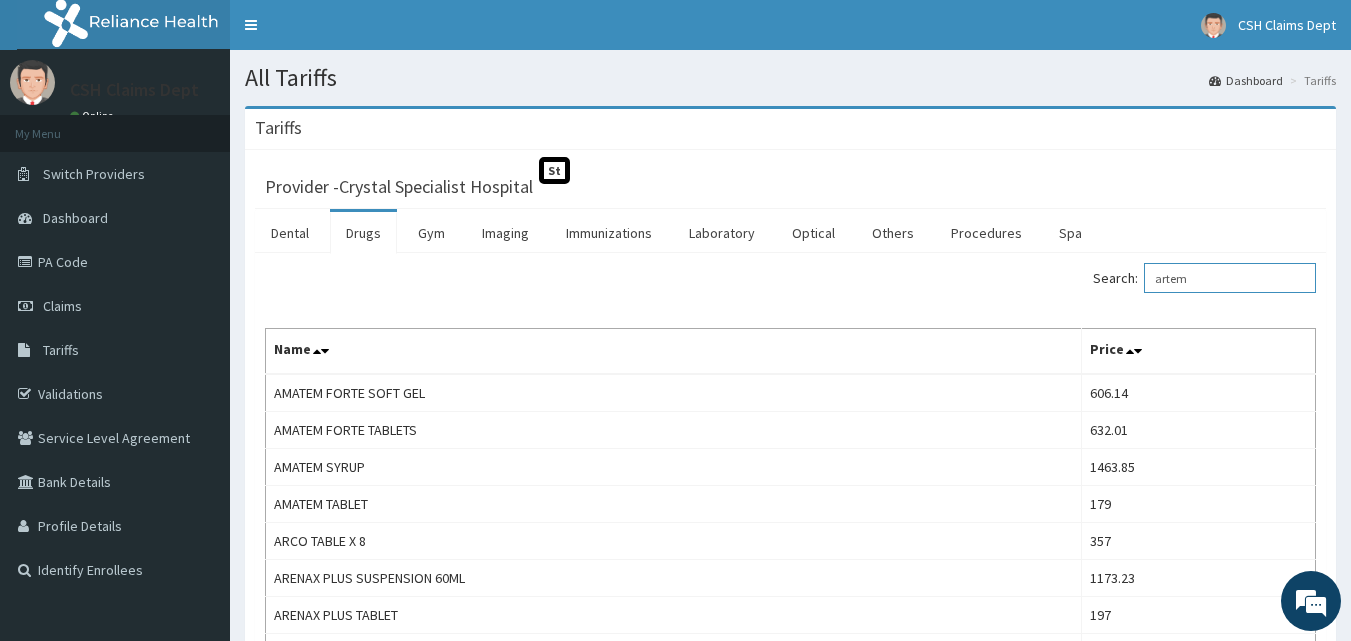 scroll, scrollTop: 0, scrollLeft: 0, axis: both 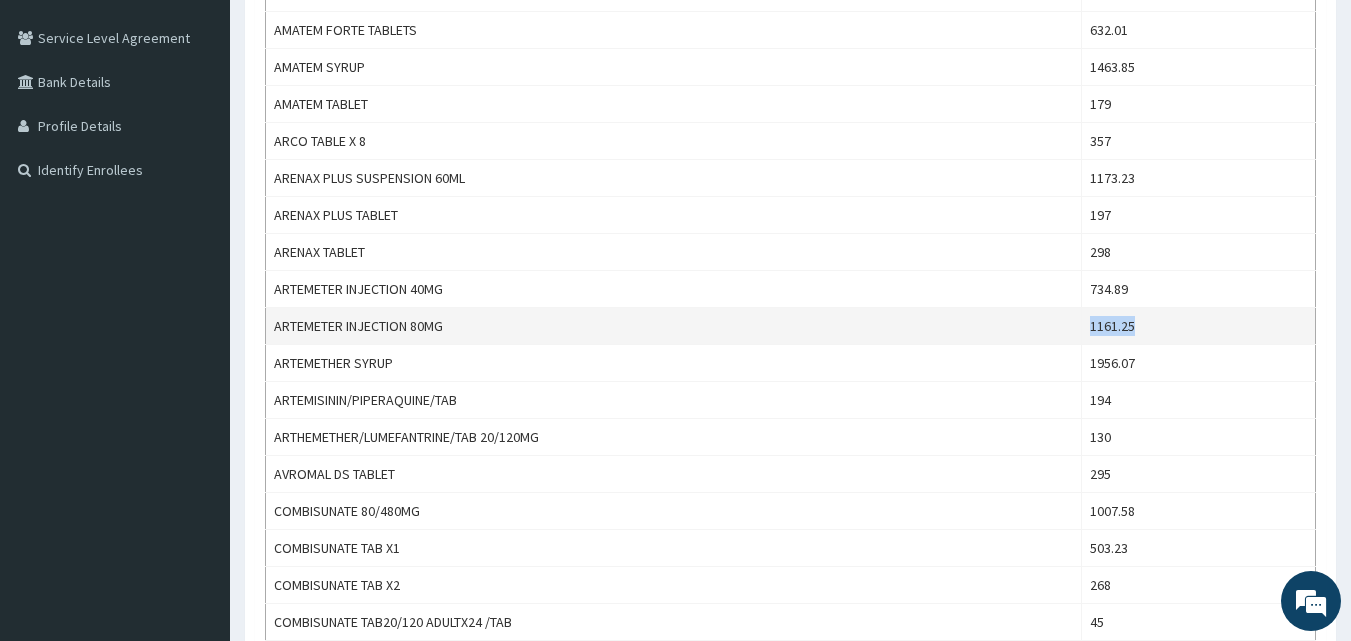 copy on "1161.25" 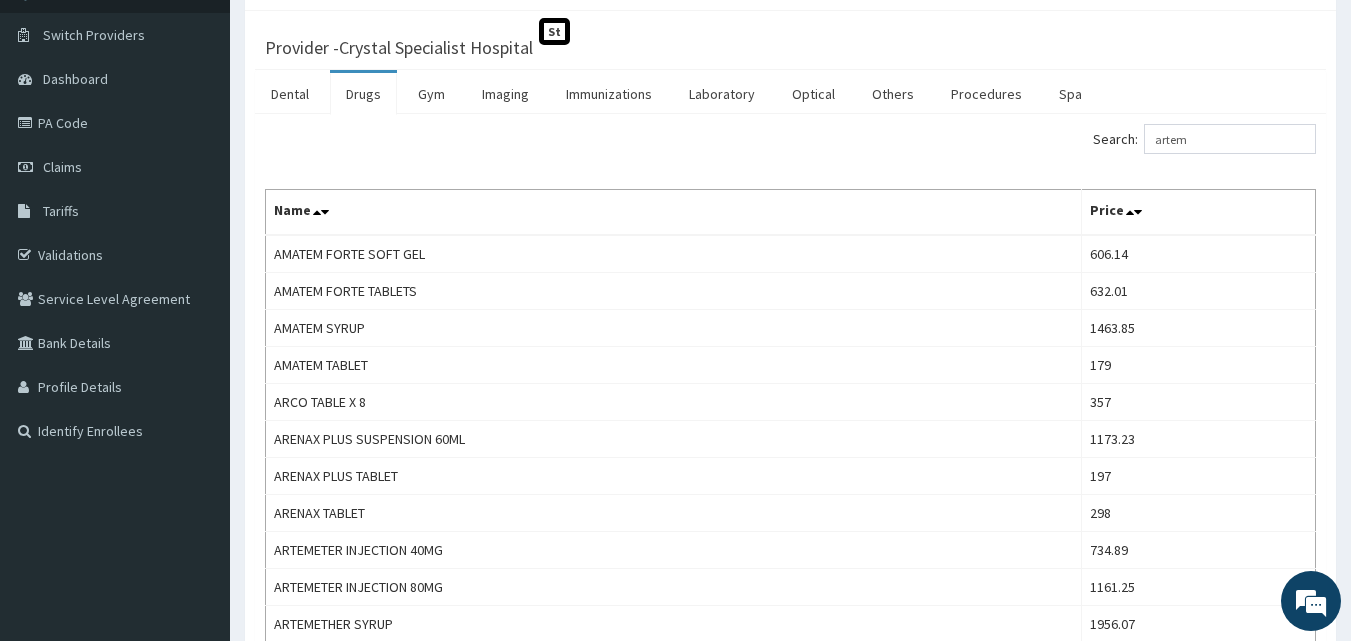 scroll, scrollTop: 0, scrollLeft: 0, axis: both 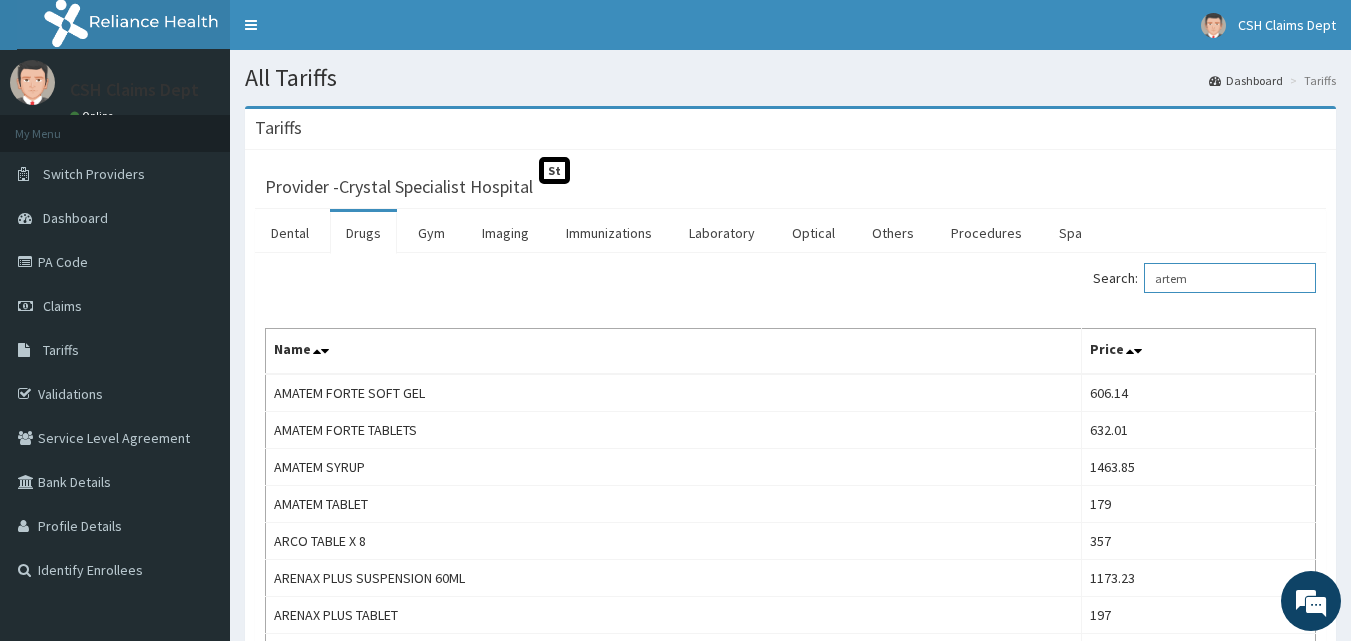drag, startPoint x: 1234, startPoint y: 287, endPoint x: 1107, endPoint y: 277, distance: 127.39309 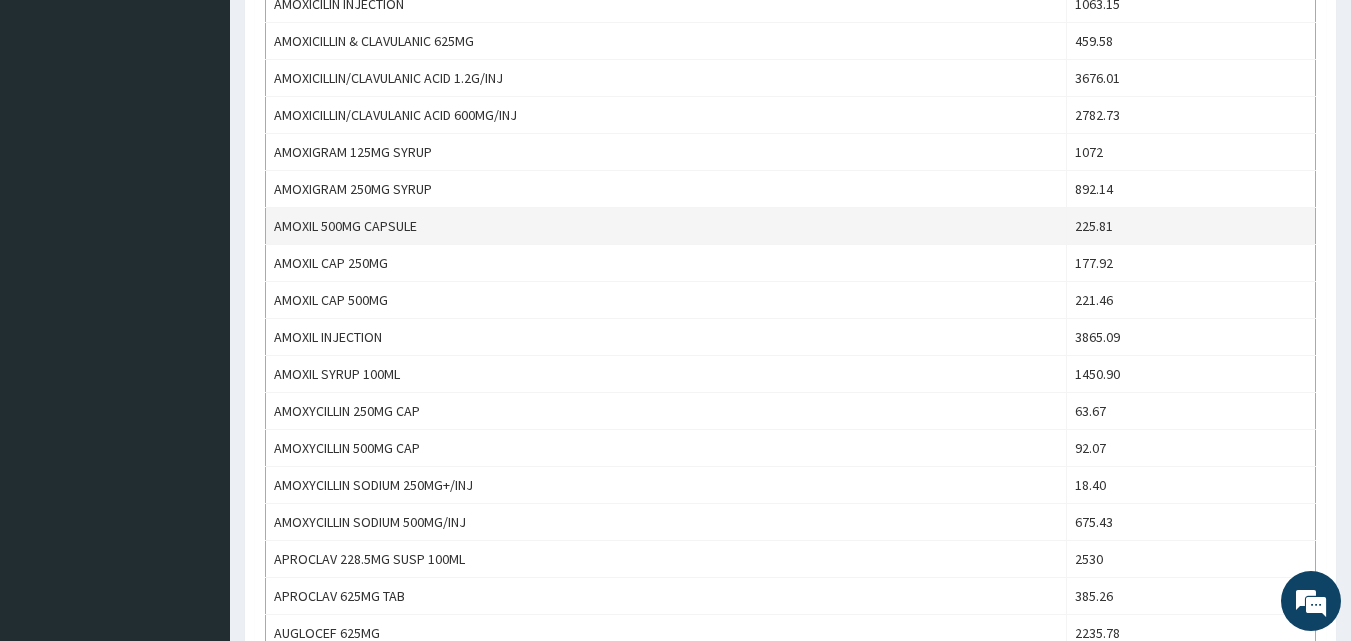 scroll, scrollTop: 800, scrollLeft: 0, axis: vertical 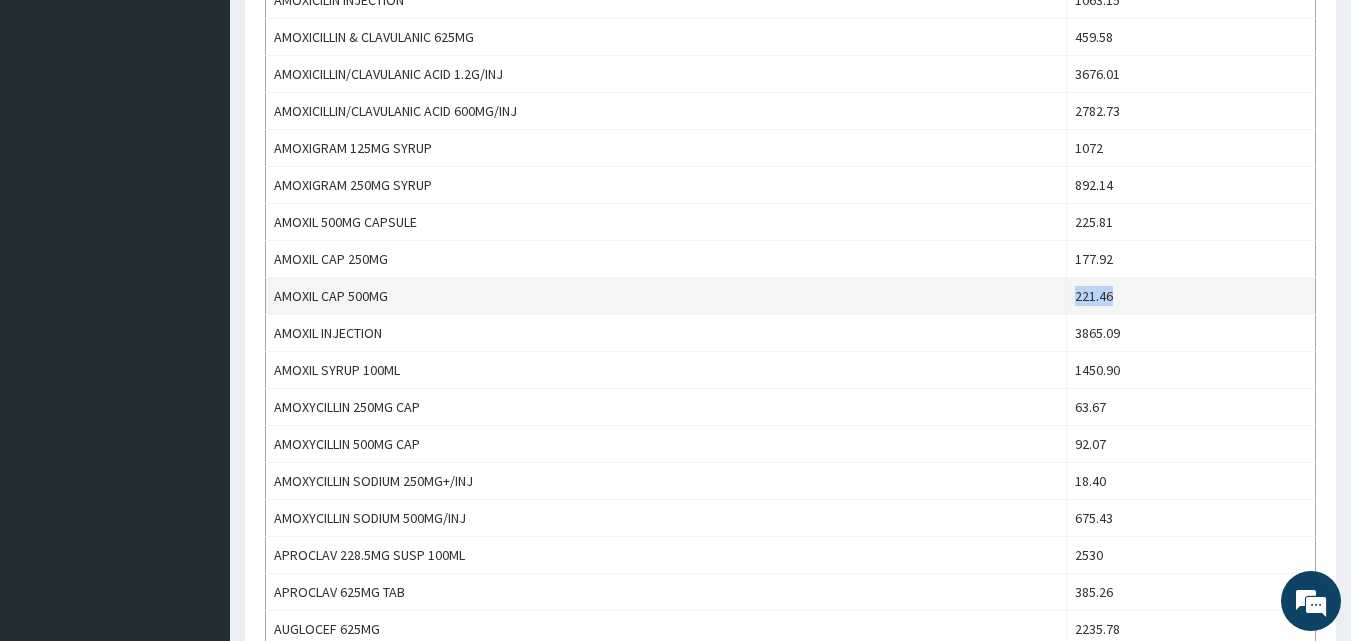 copy on "221.46" 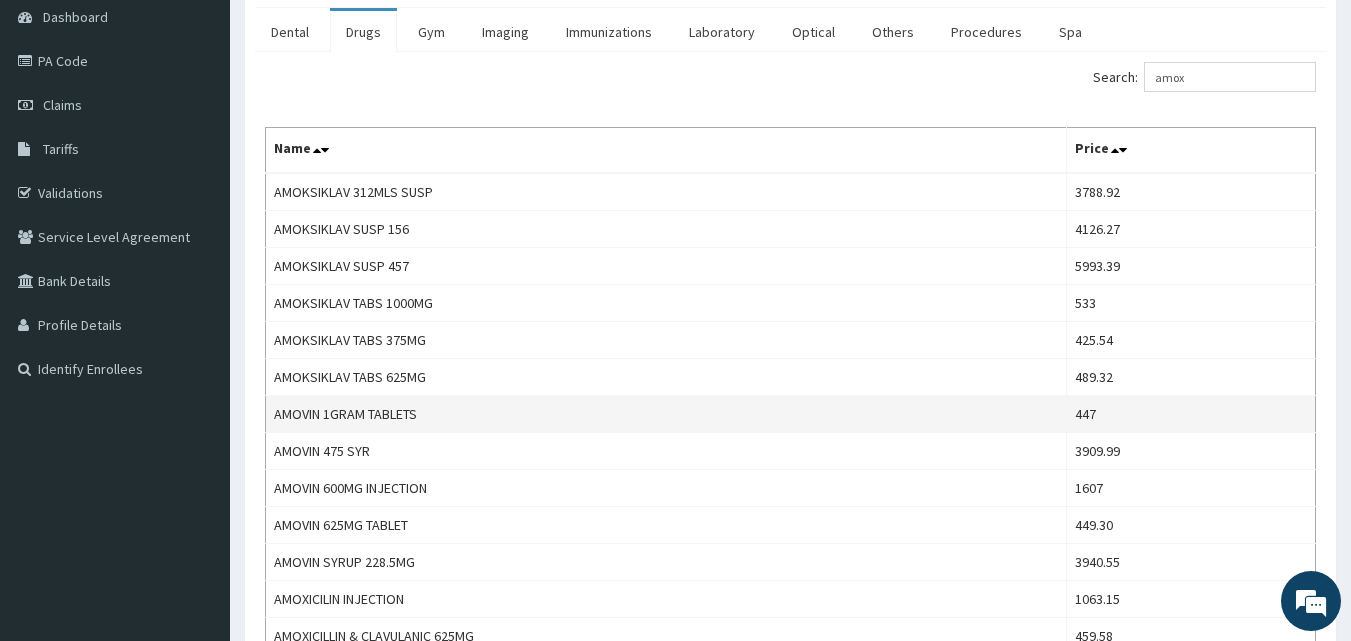 scroll, scrollTop: 0, scrollLeft: 0, axis: both 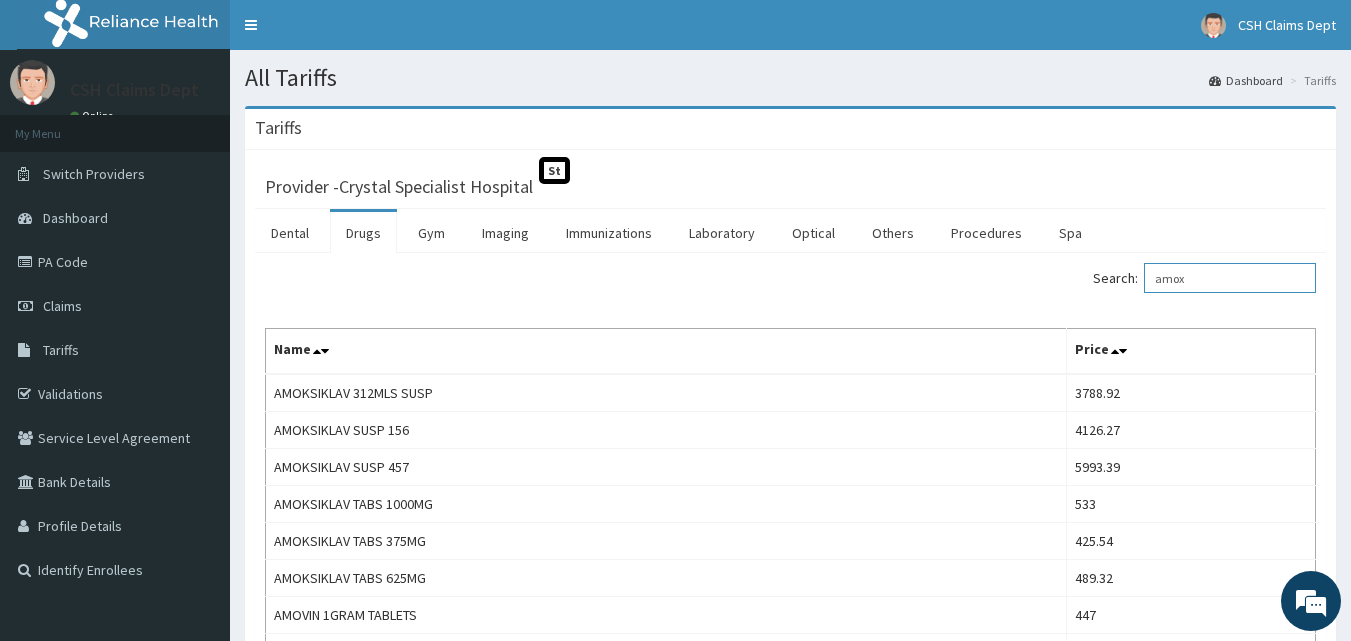 click on "amox" at bounding box center [1230, 278] 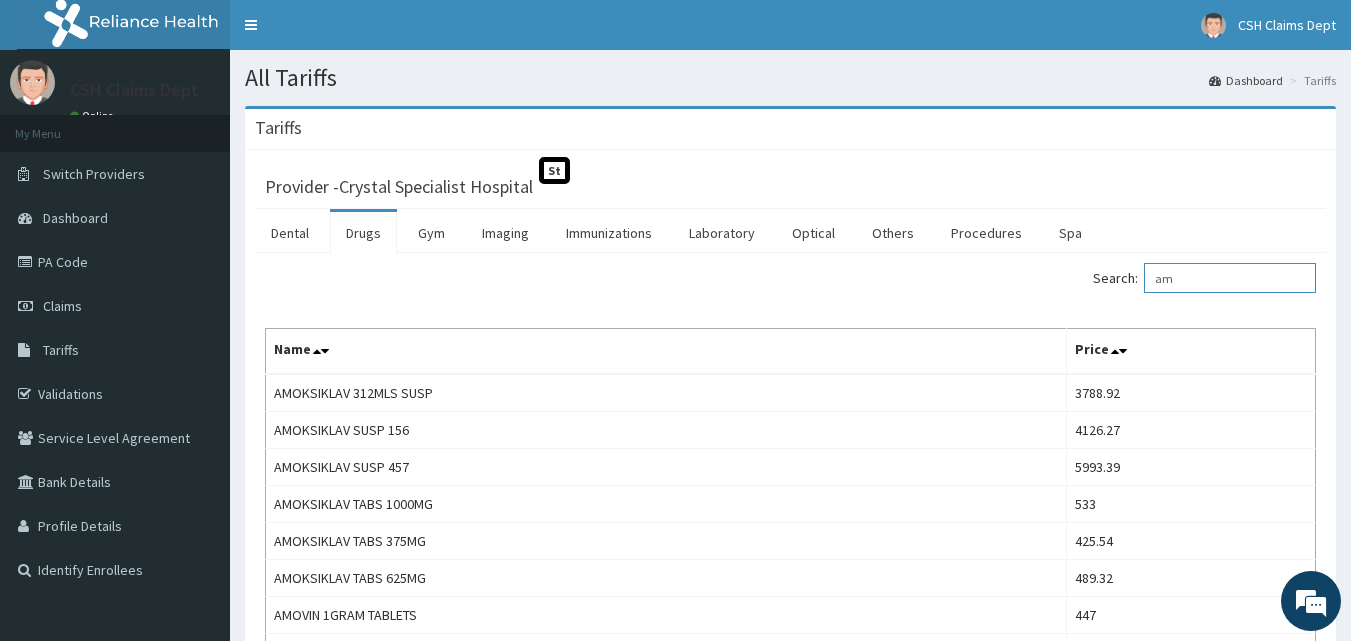 type on "a" 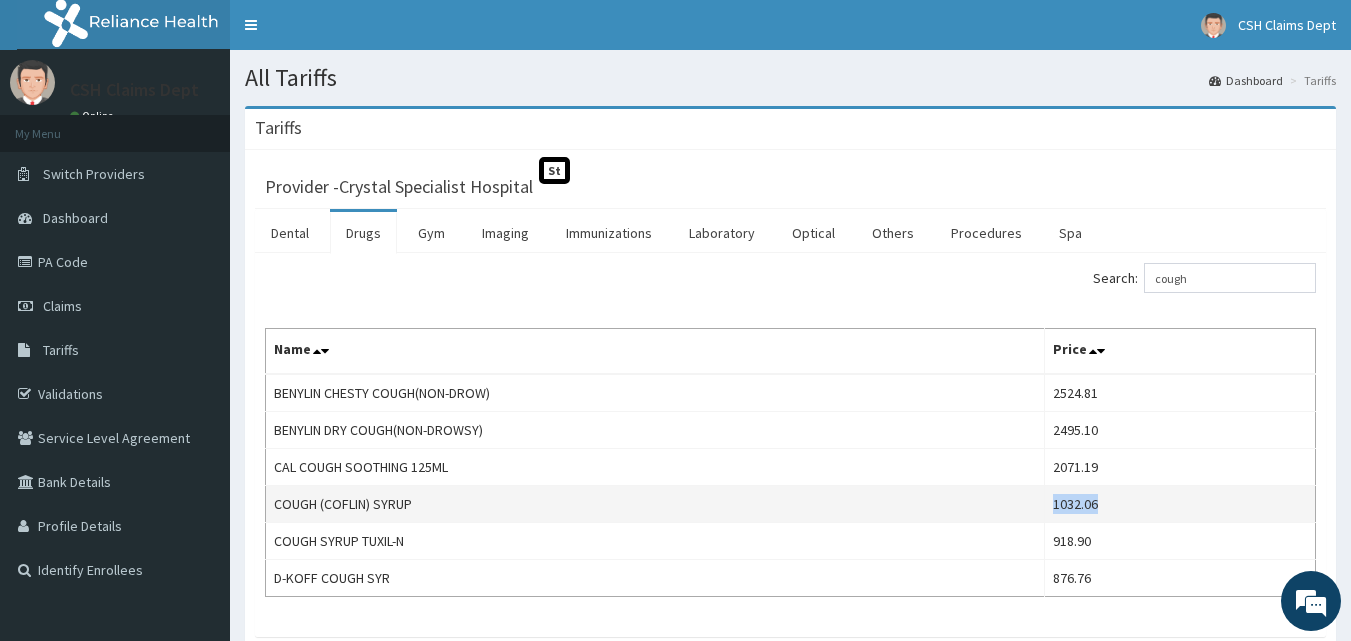 copy on "1032.06" 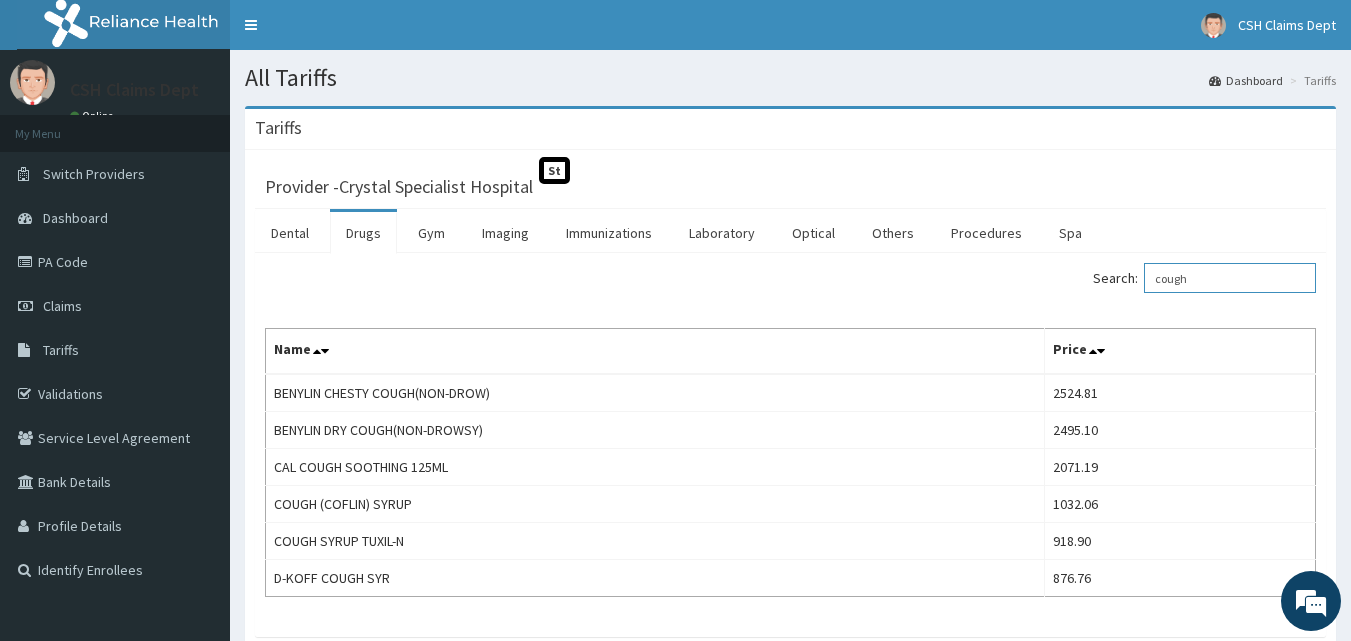 click on "cough" at bounding box center [1230, 278] 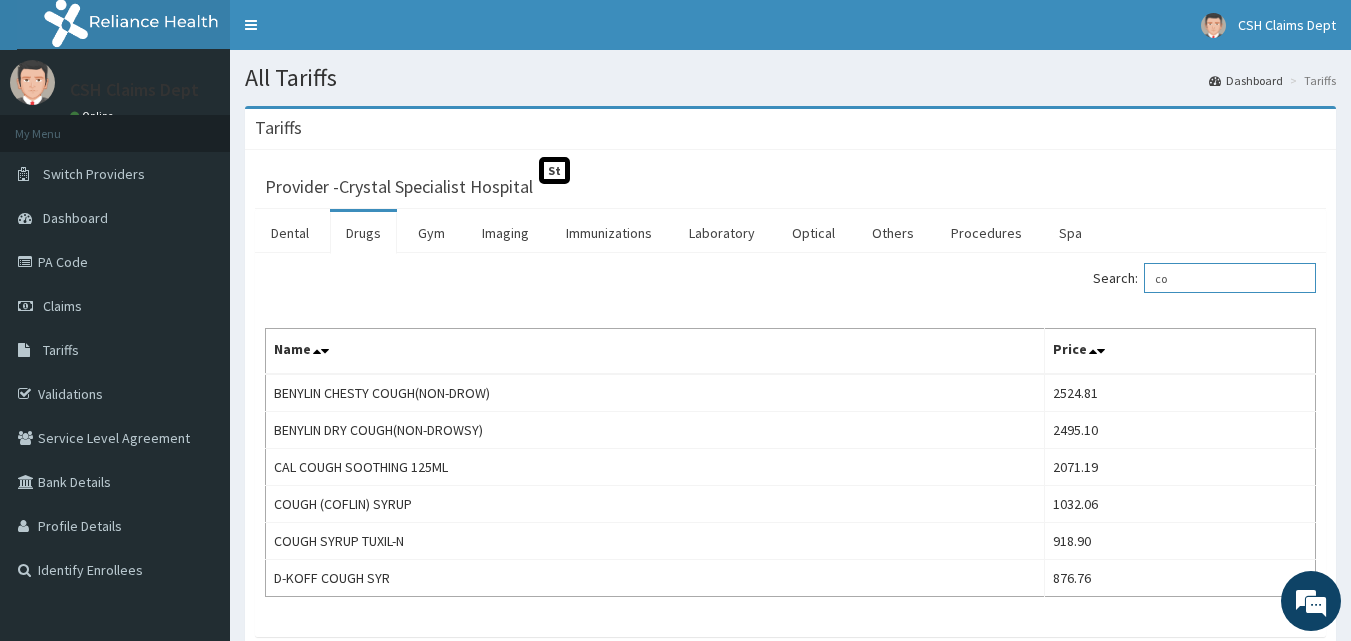 type on "c" 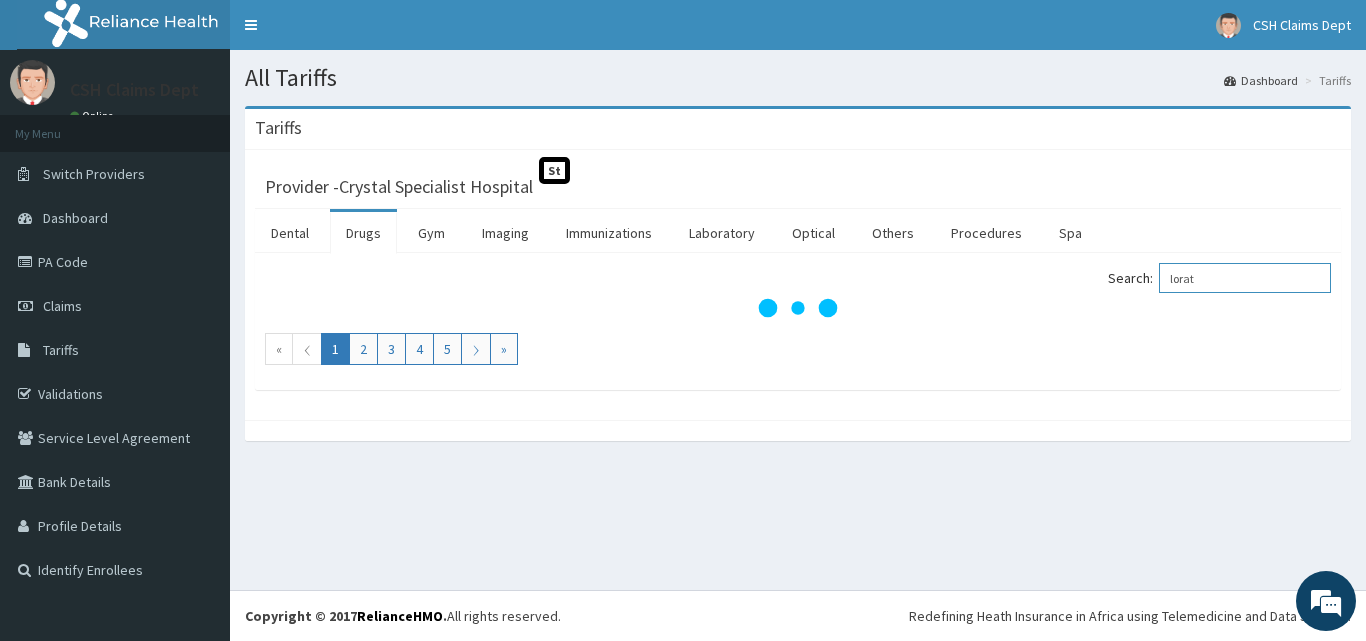 type on "lorat" 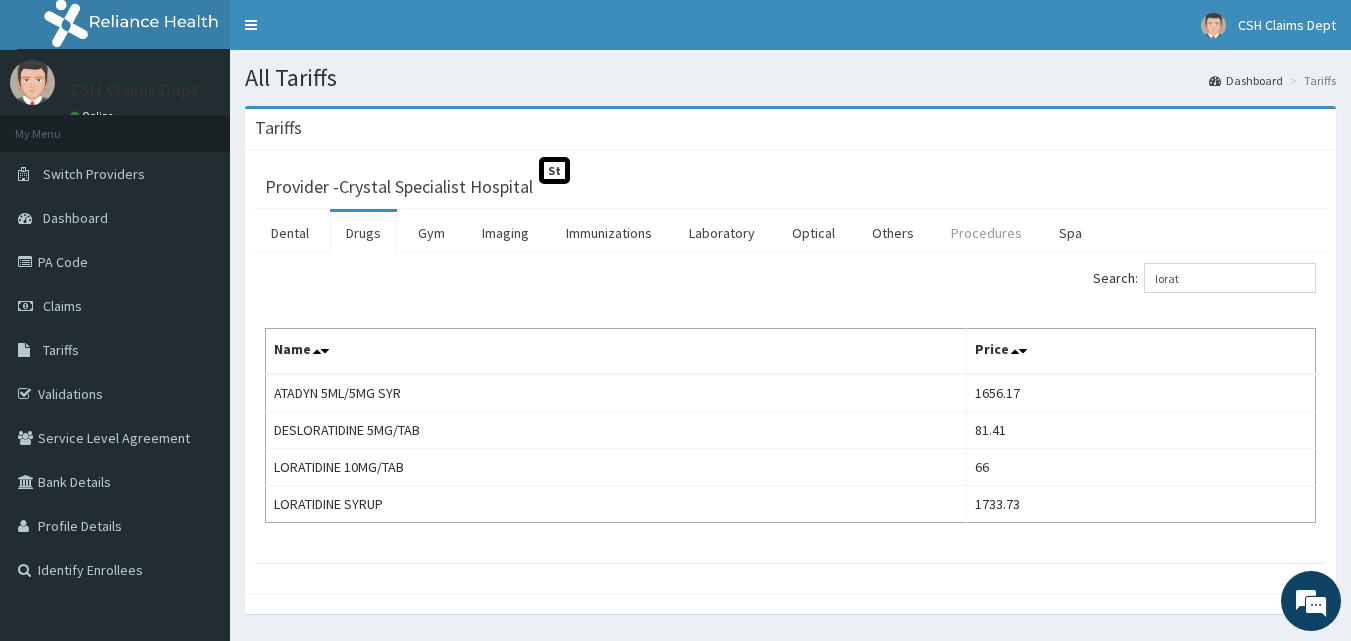 click on "Procedures" at bounding box center [986, 233] 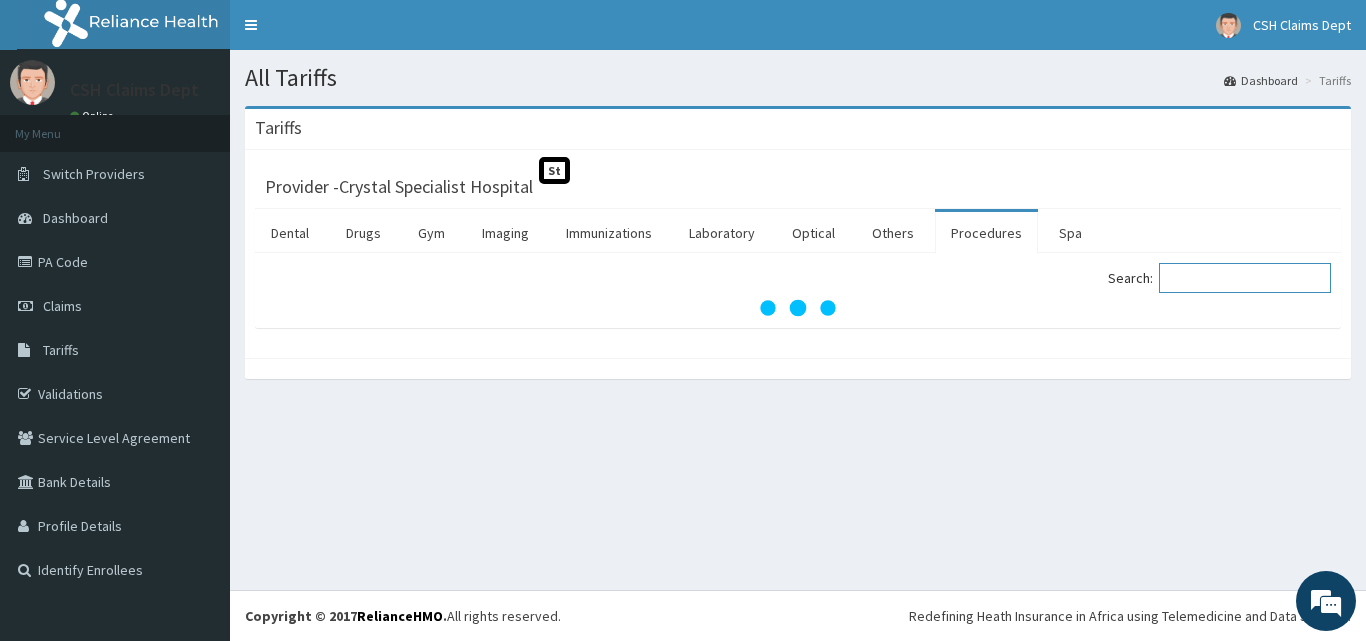 click on "Search:" at bounding box center (1245, 278) 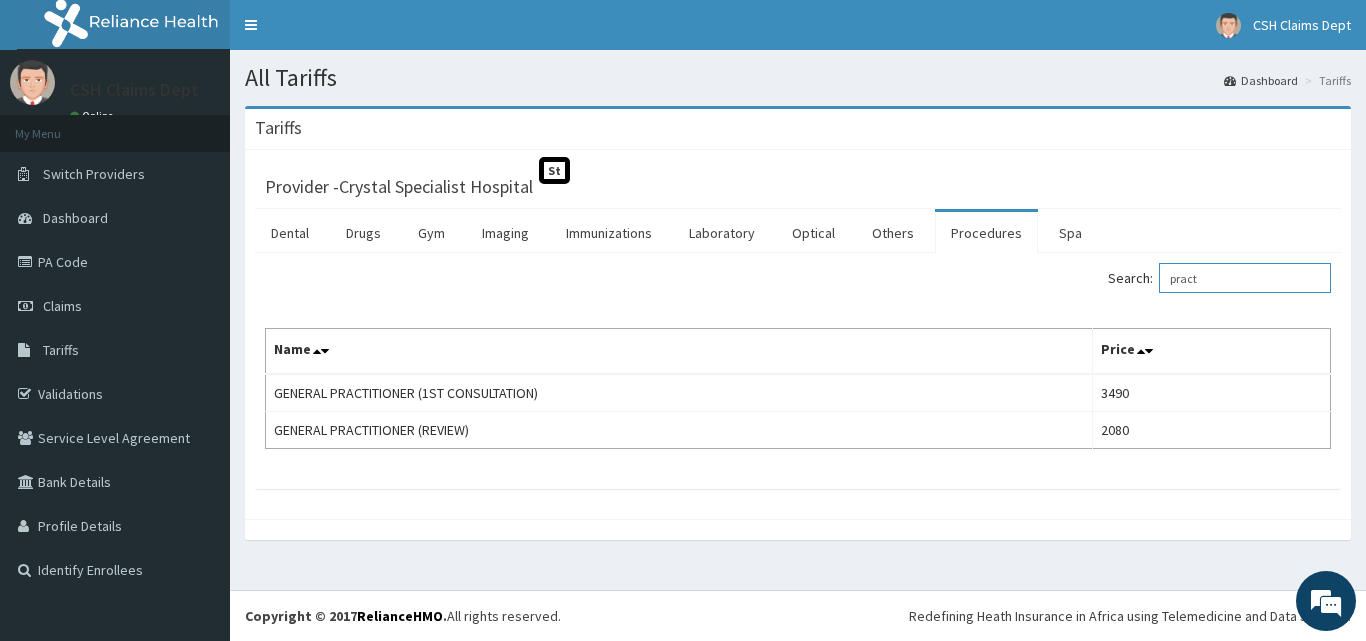 type on "pract" 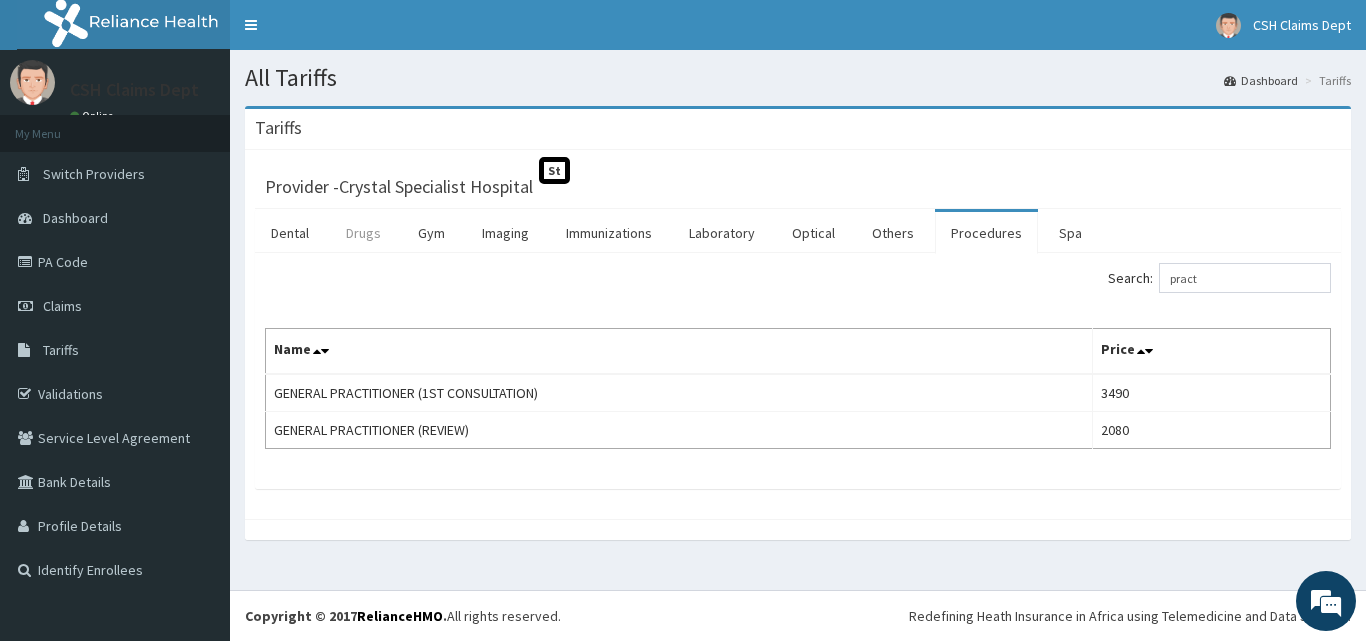 click on "Drugs" at bounding box center (363, 233) 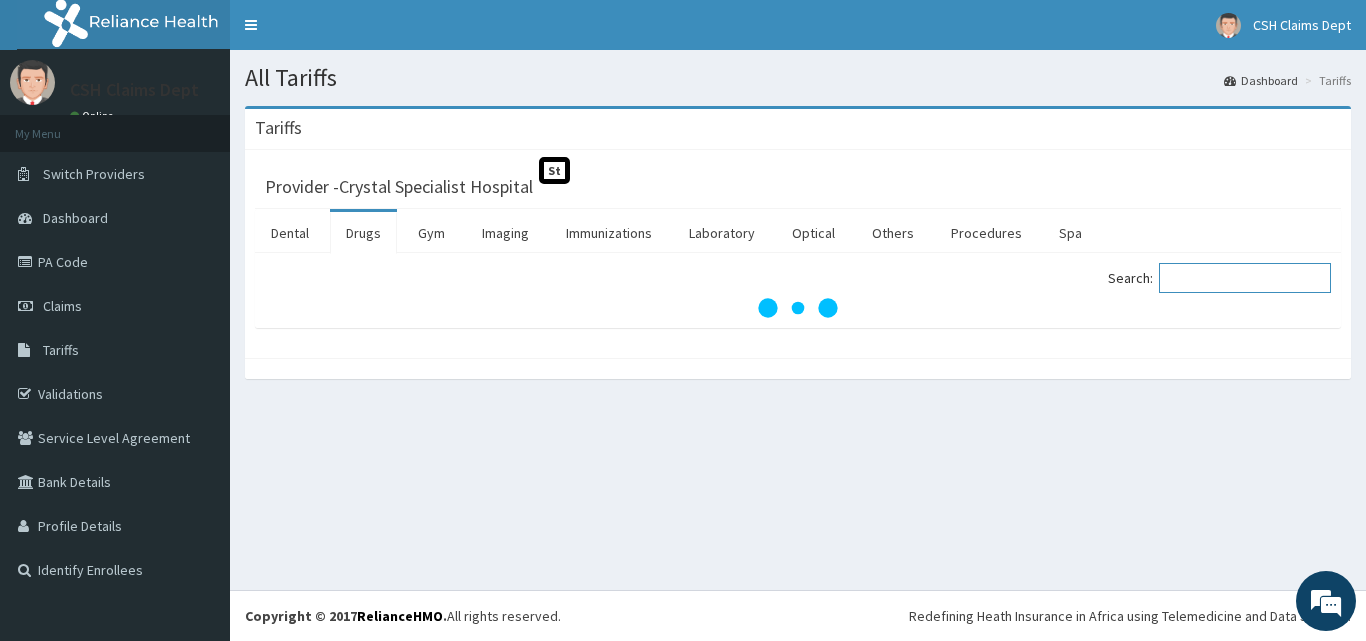 click on "Search:" at bounding box center (1245, 278) 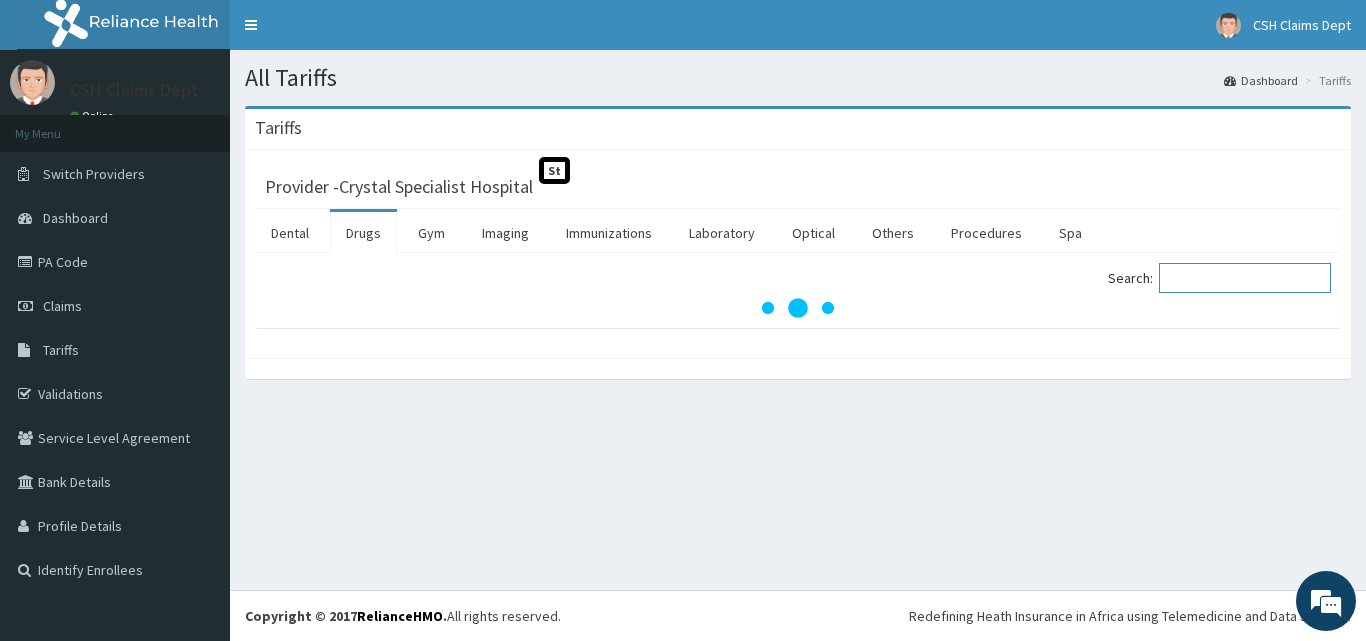 click on "Search:" at bounding box center [1245, 278] 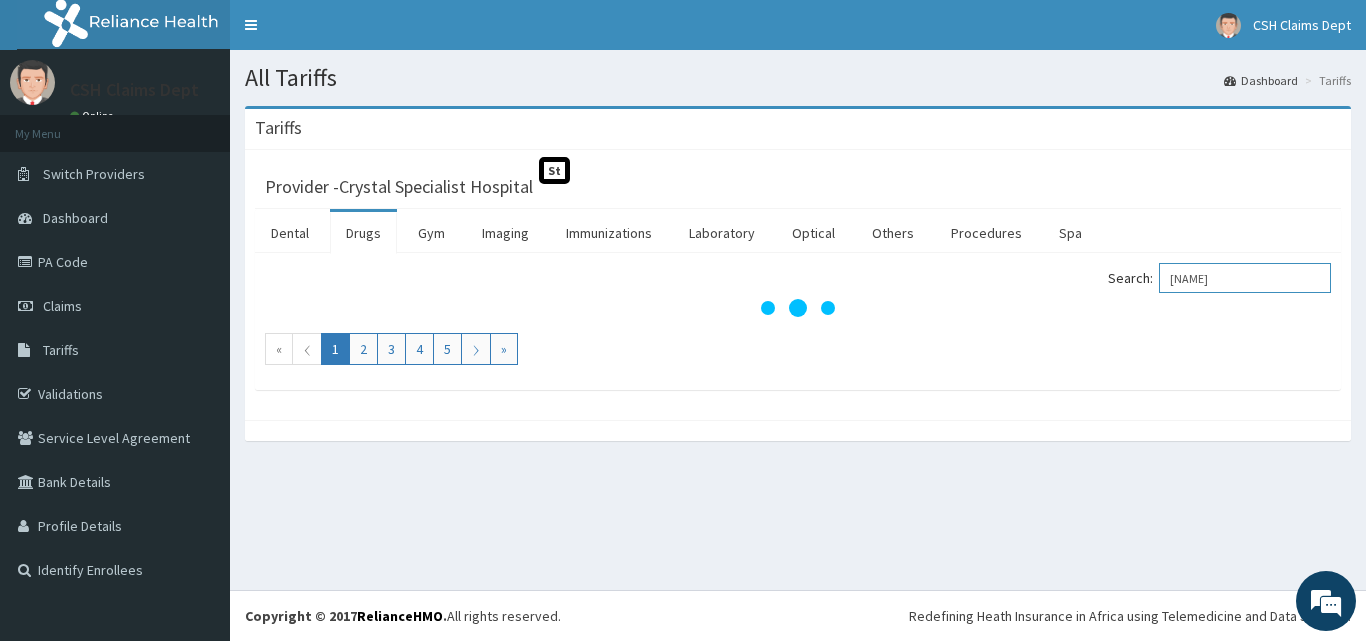 type on "[NAME]" 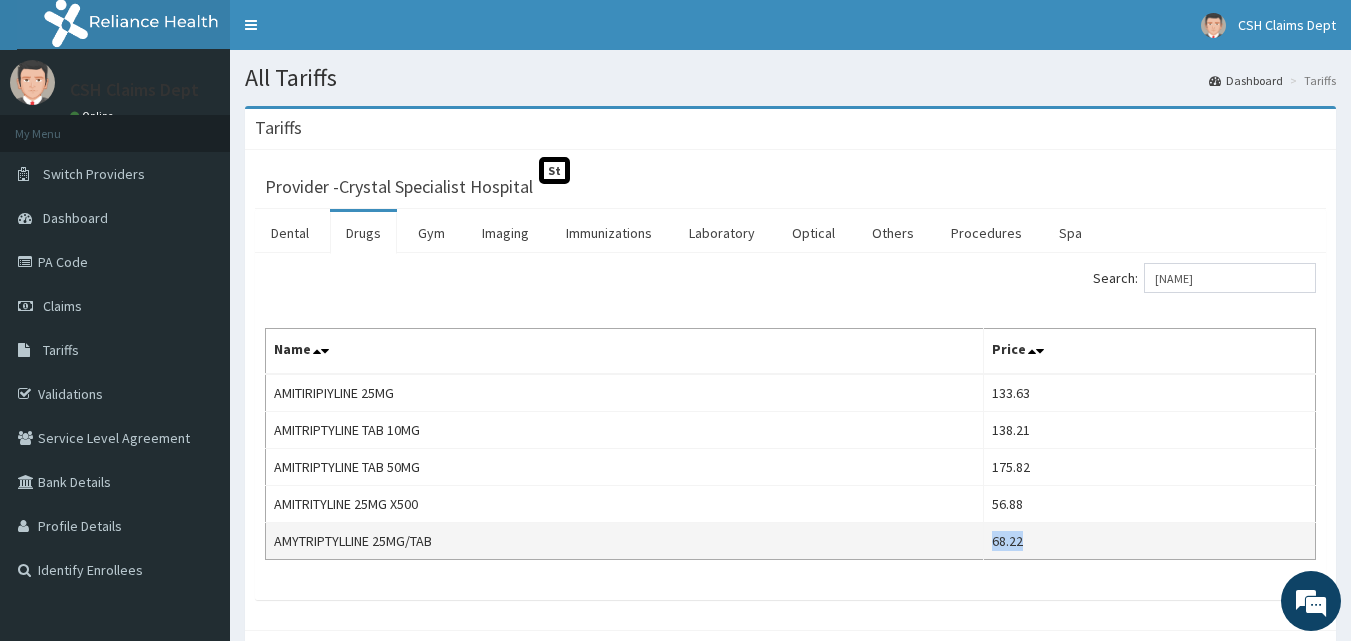 copy on "68.22" 